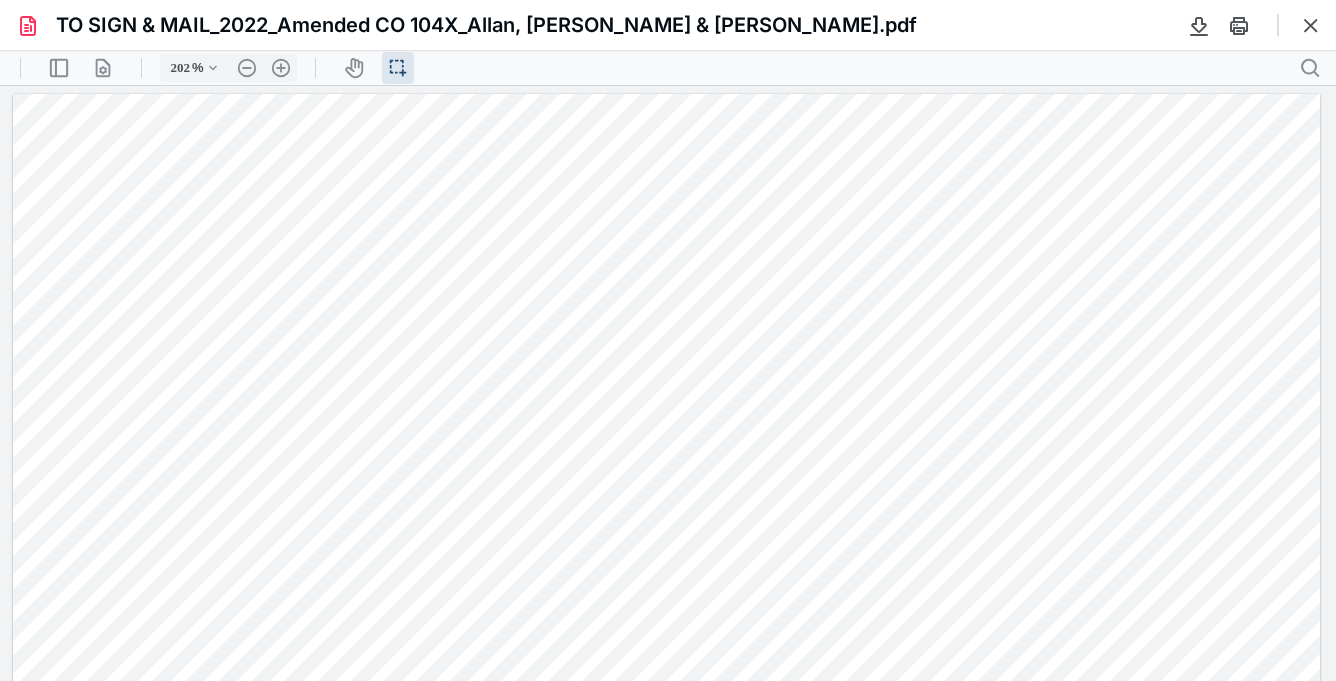 scroll, scrollTop: 0, scrollLeft: 0, axis: both 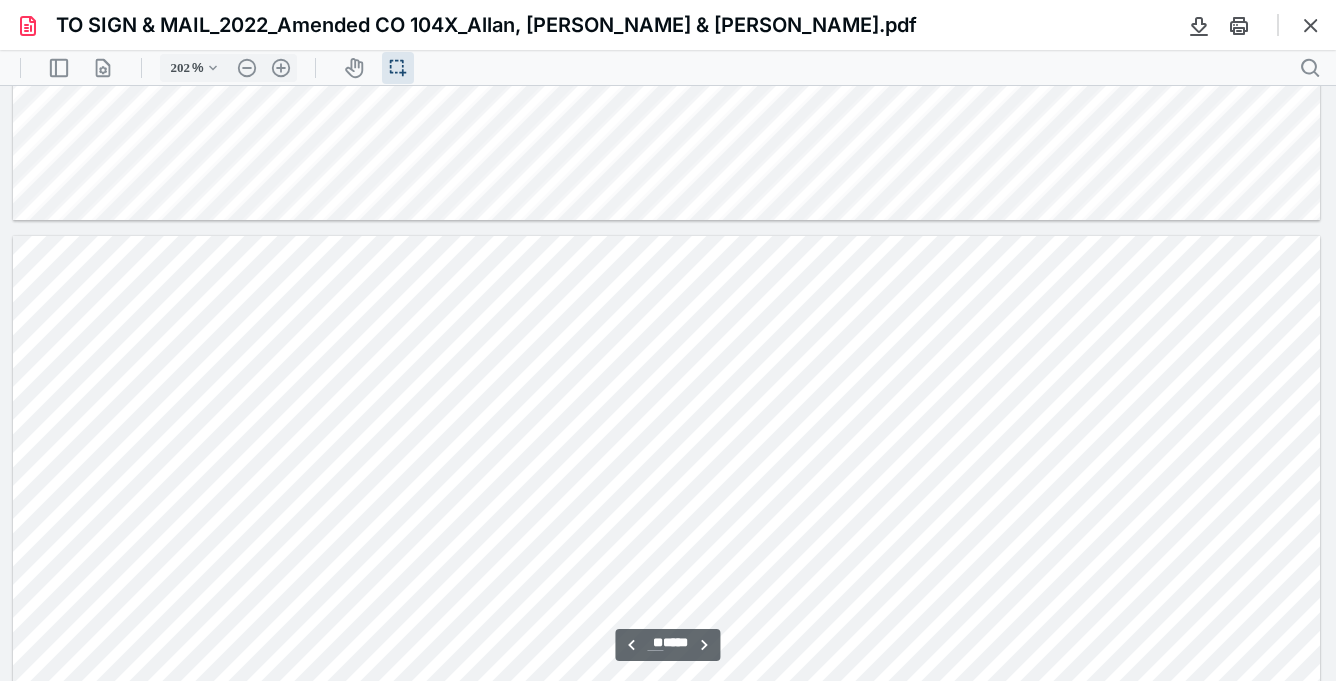 type on "**" 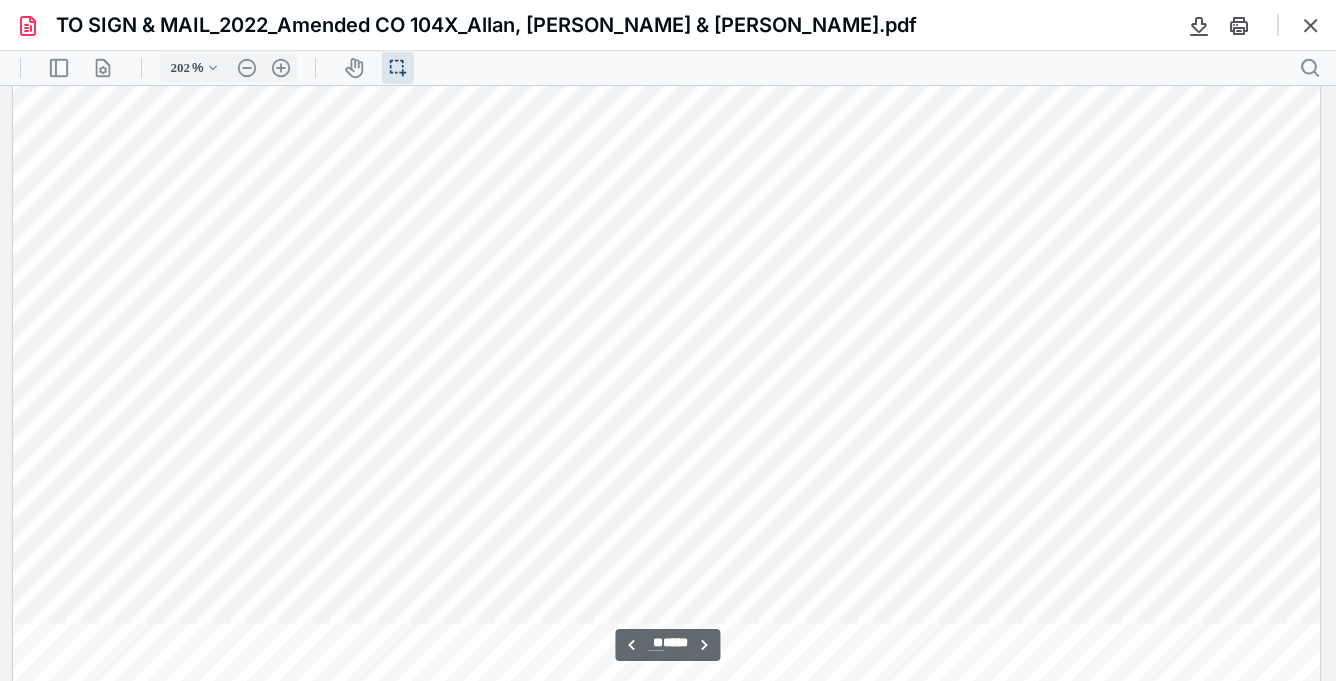 scroll, scrollTop: 26143, scrollLeft: 0, axis: vertical 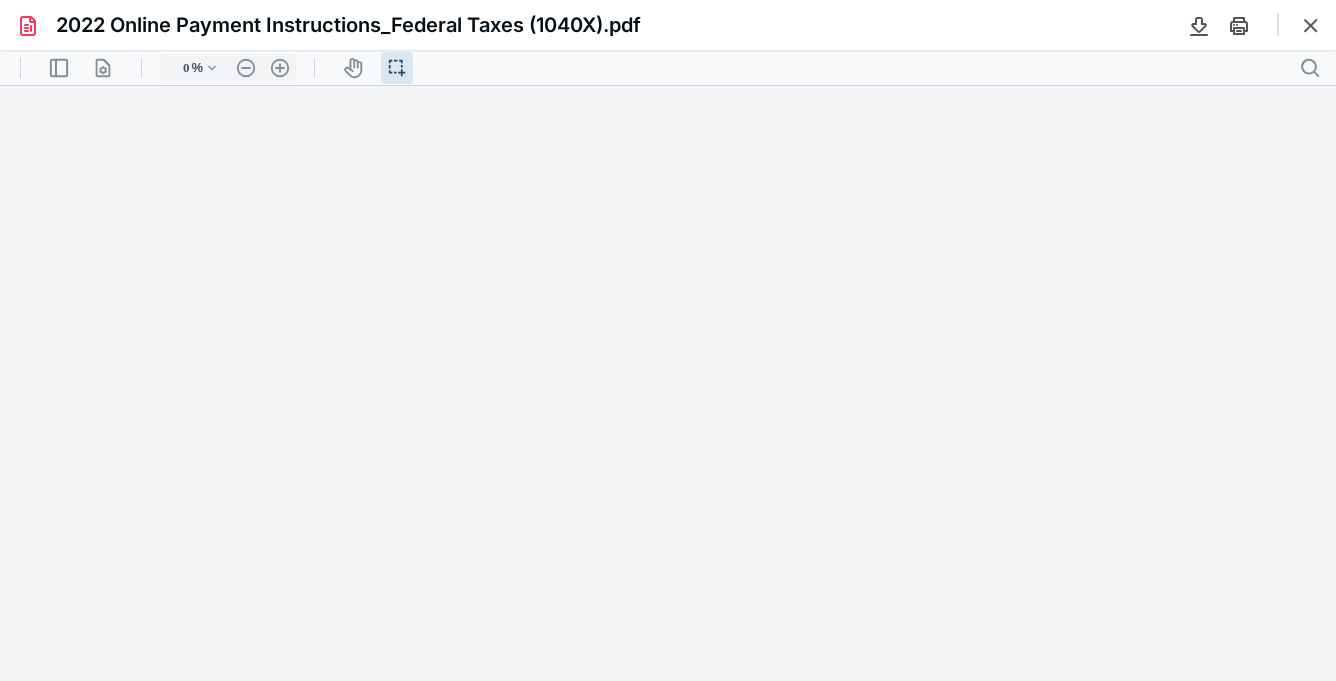 type on "75" 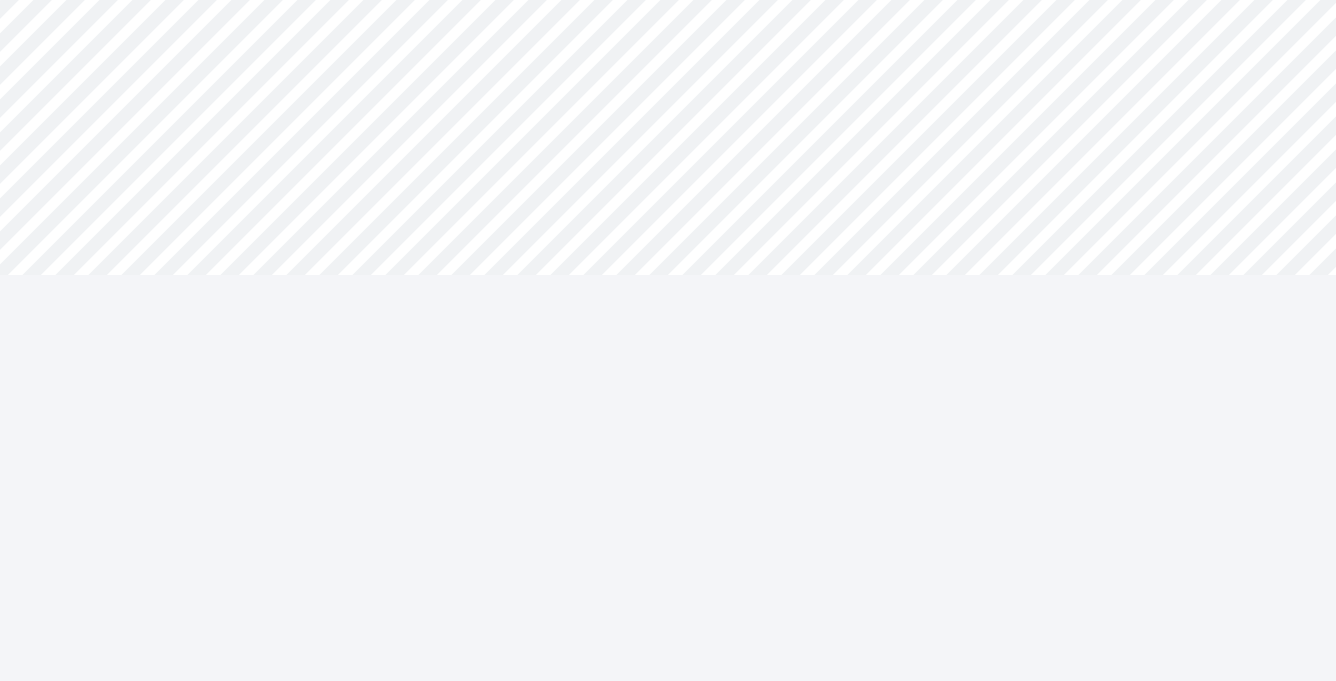 scroll, scrollTop: 0, scrollLeft: 0, axis: both 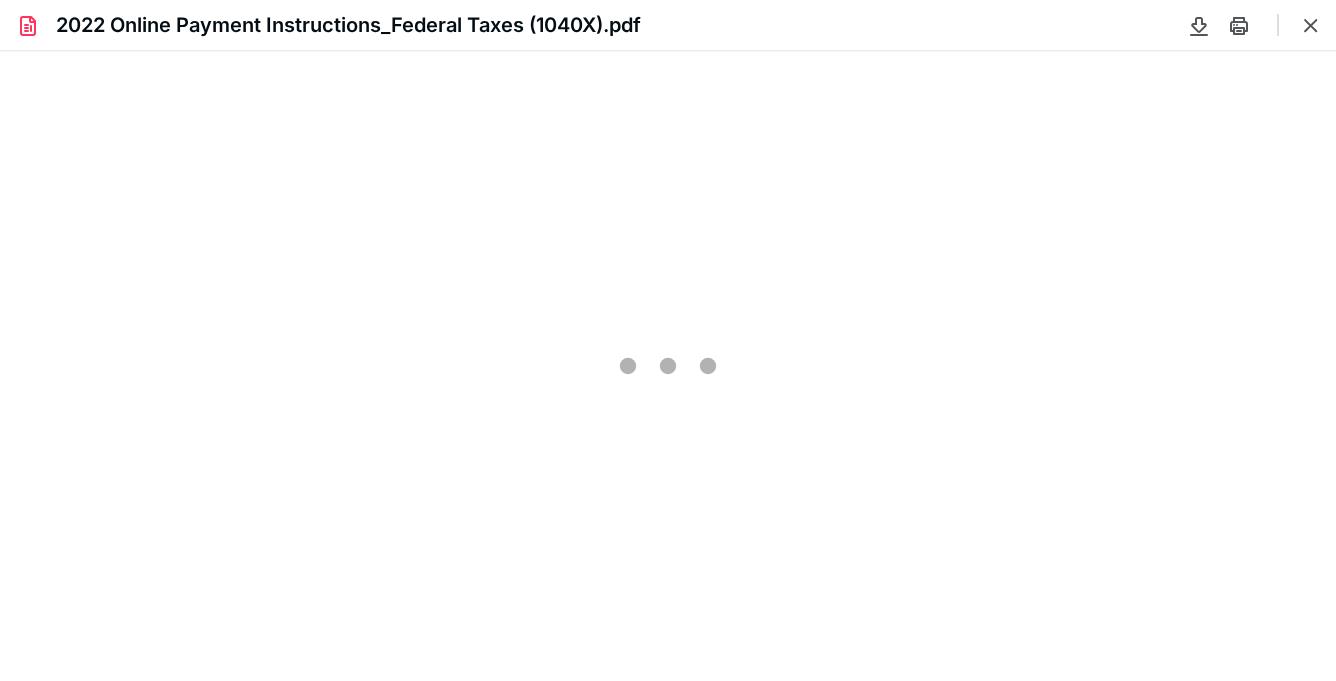 type on "75" 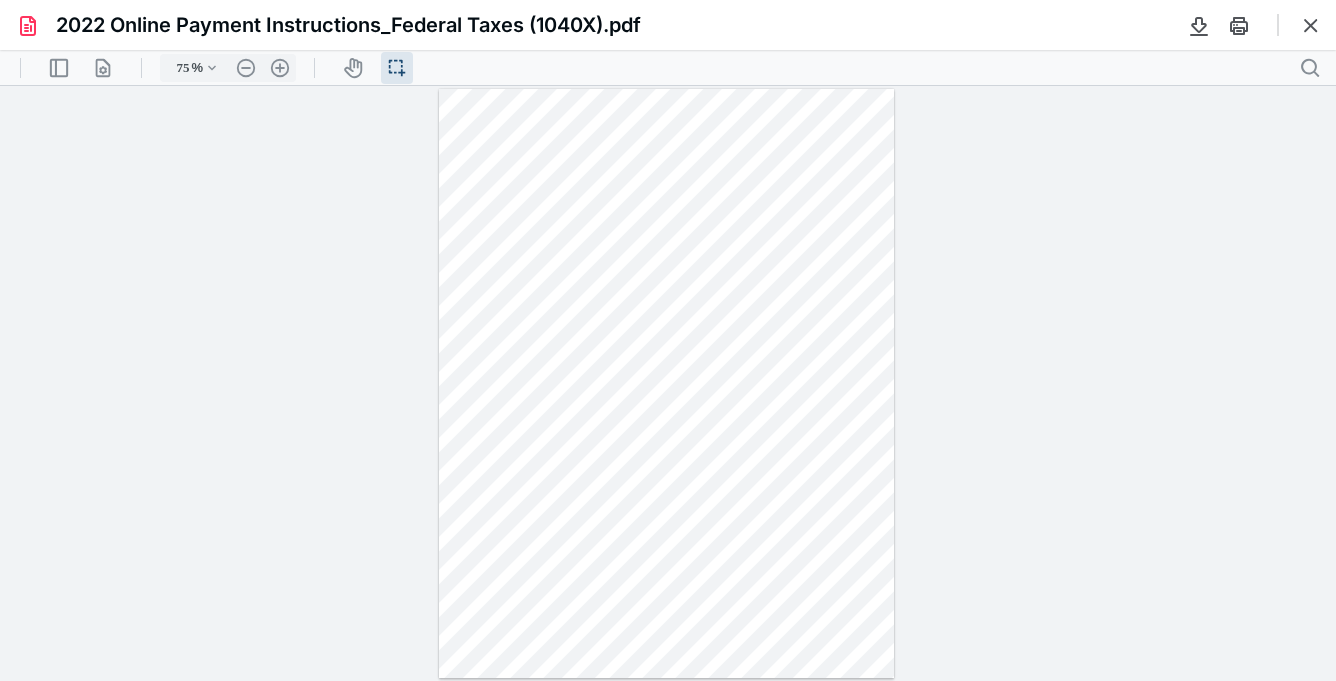 scroll, scrollTop: 0, scrollLeft: 0, axis: both 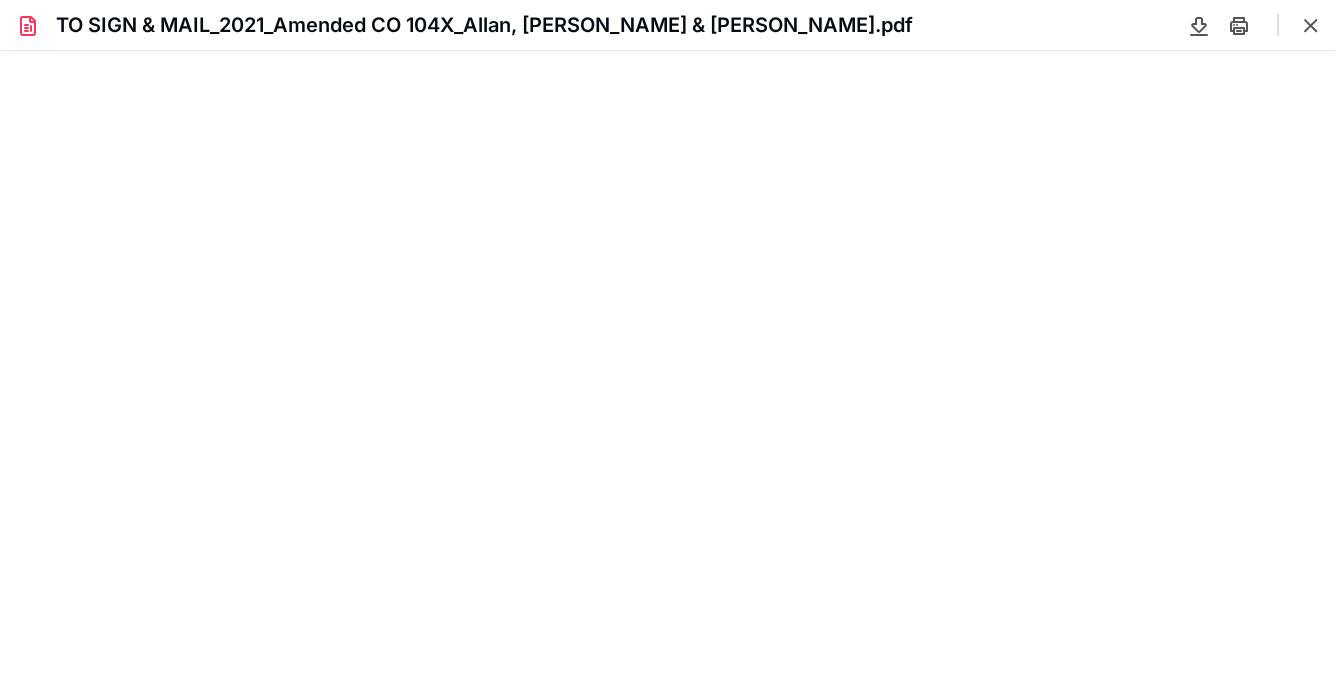 type on "201" 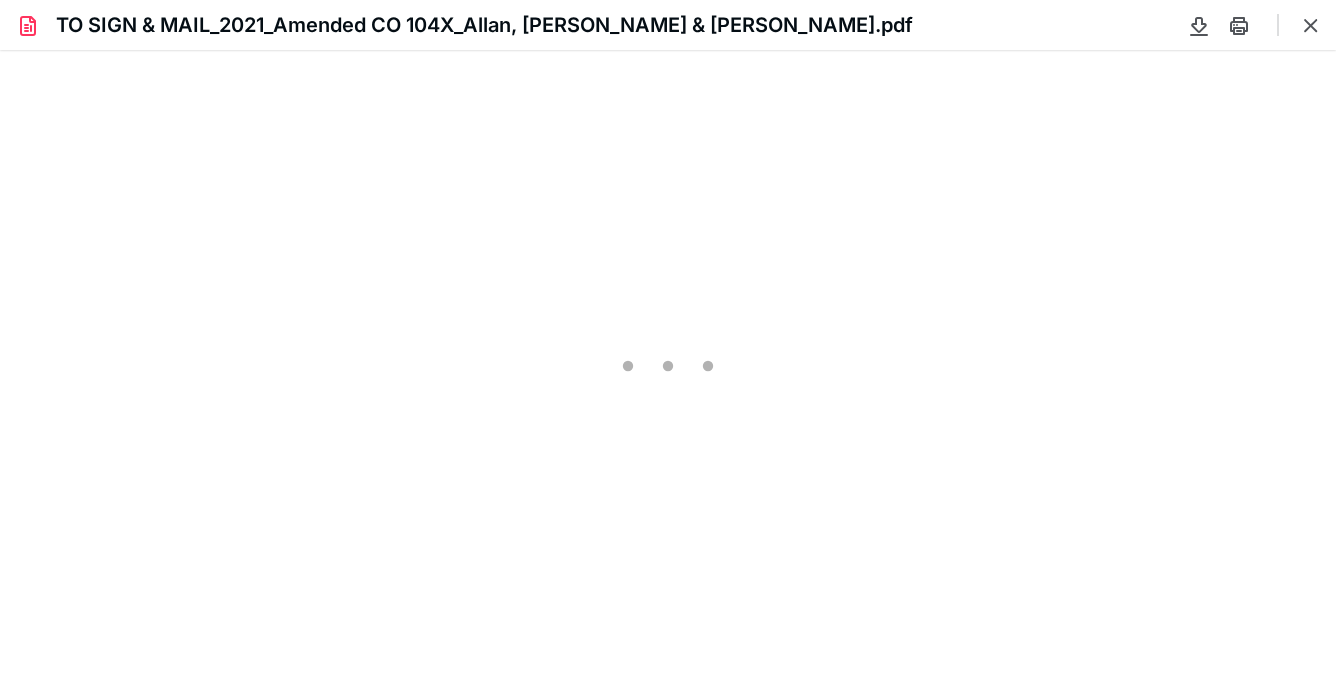 scroll, scrollTop: 1718, scrollLeft: 0, axis: vertical 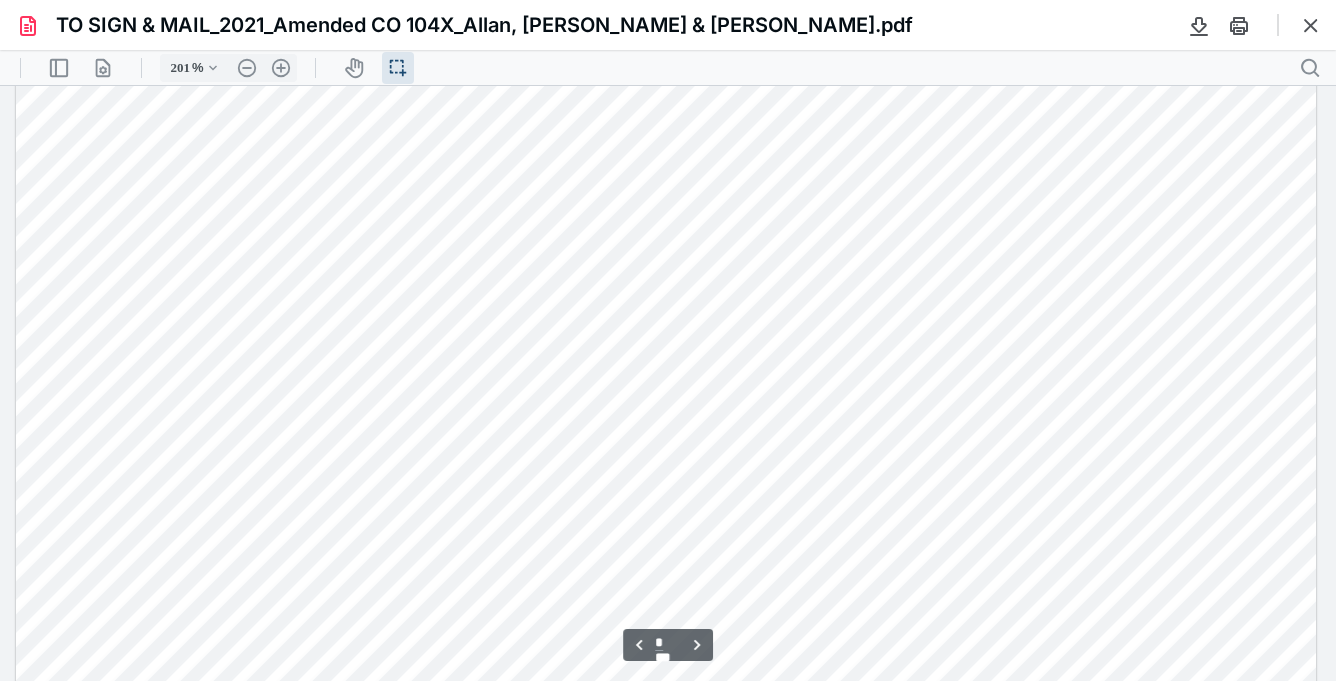 type on "*" 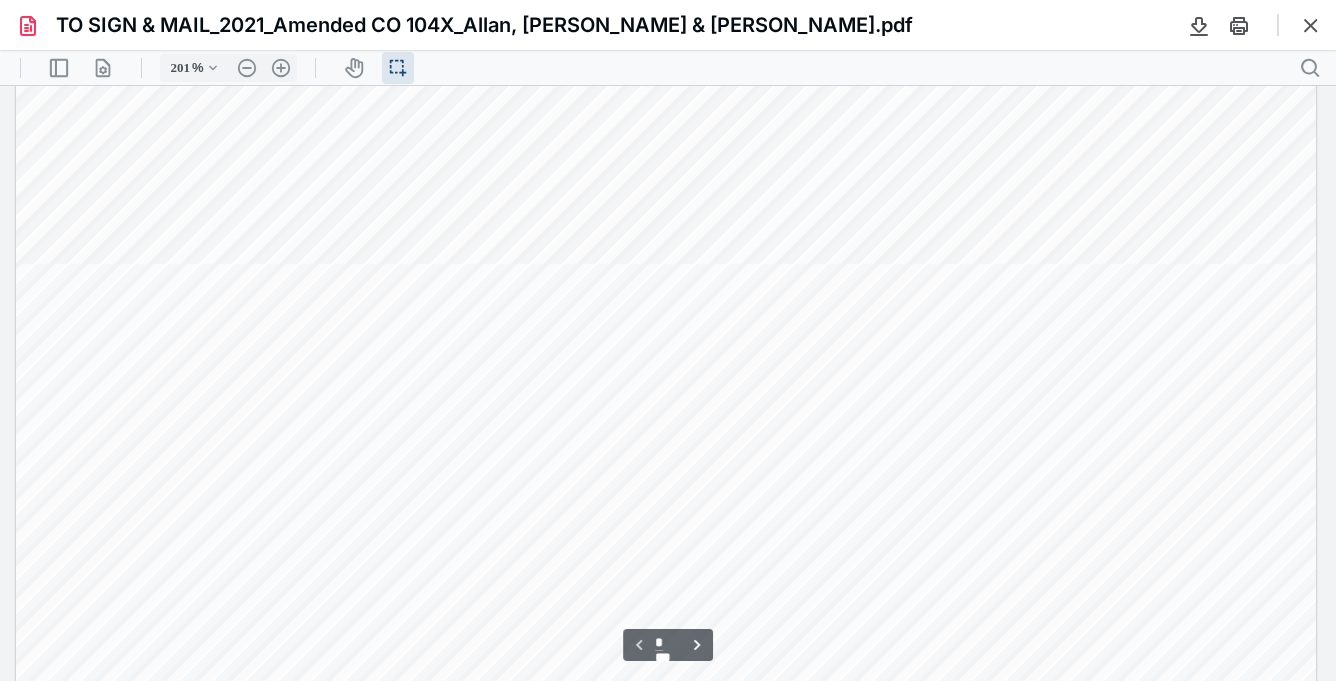 scroll, scrollTop: 0, scrollLeft: 0, axis: both 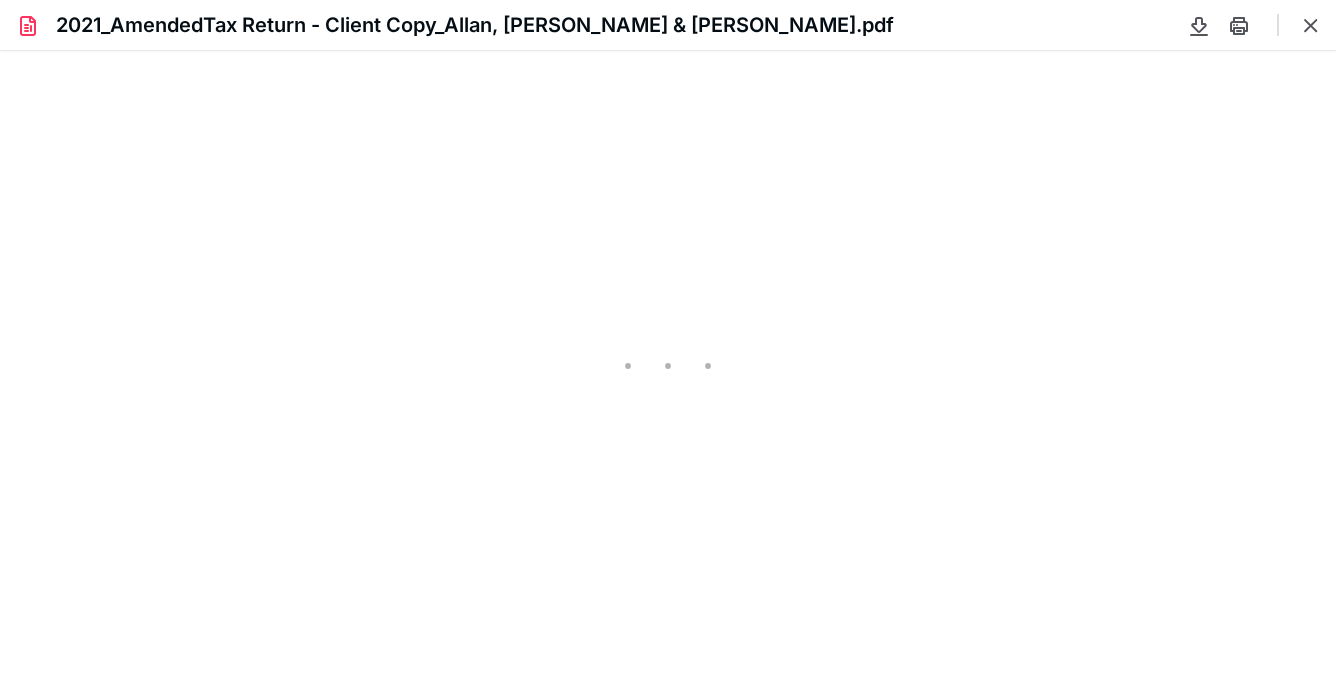 type on "202" 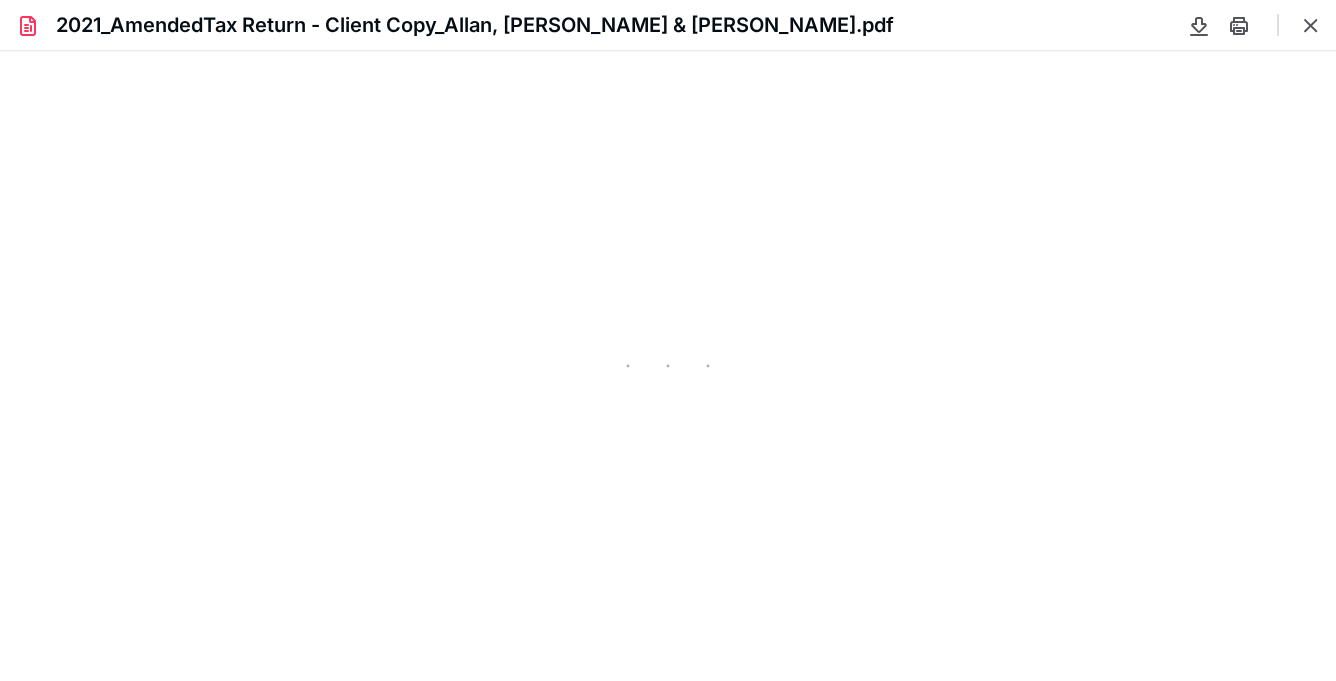 scroll, scrollTop: 3410, scrollLeft: 0, axis: vertical 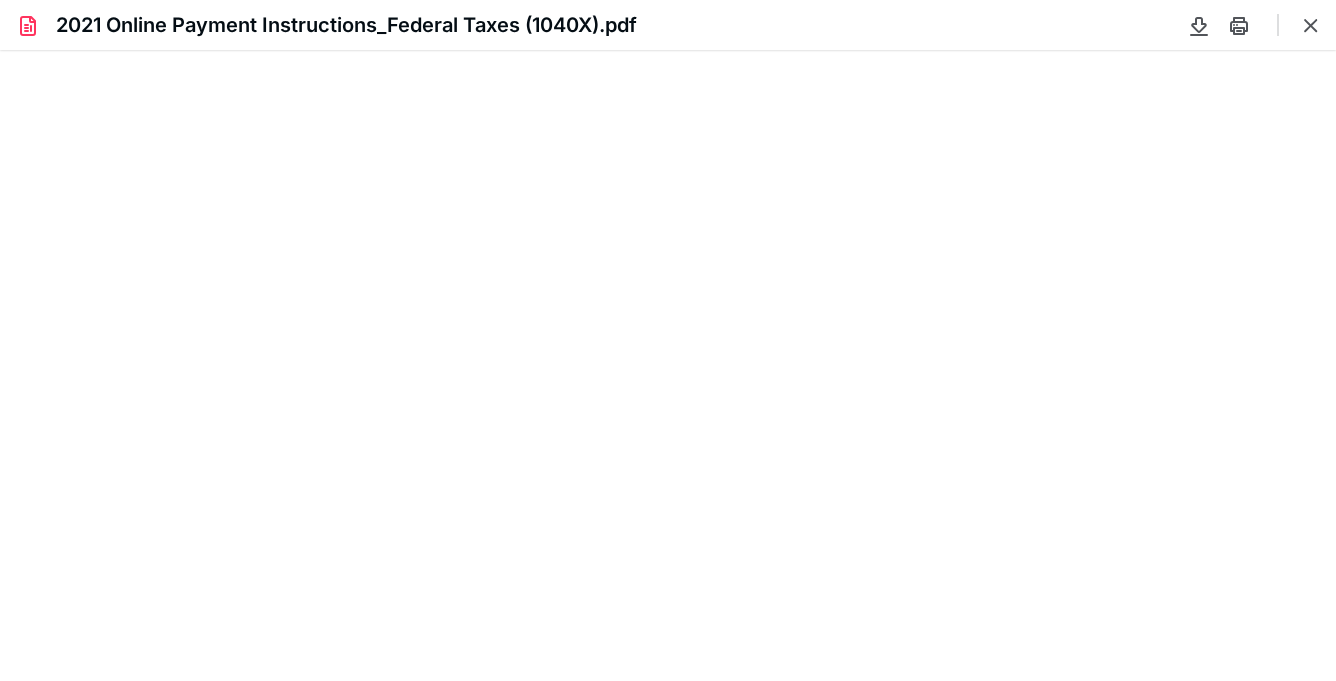type on "75" 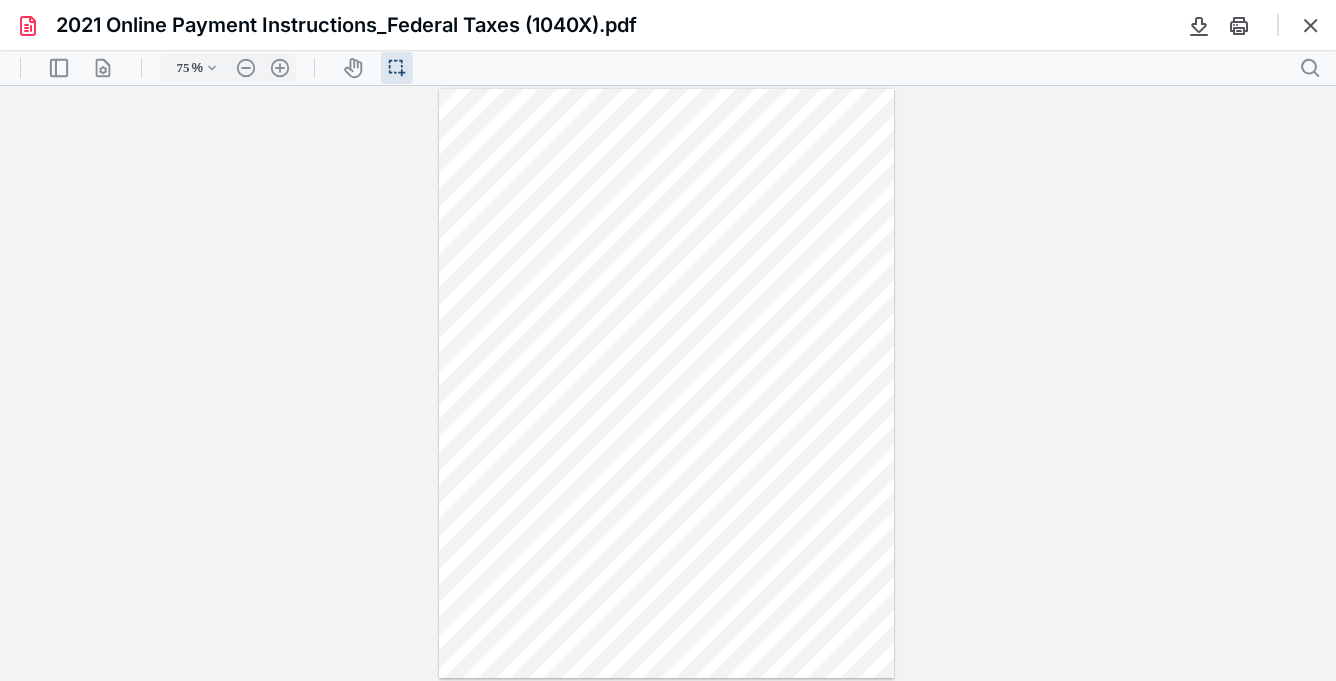 click at bounding box center (610, 188) 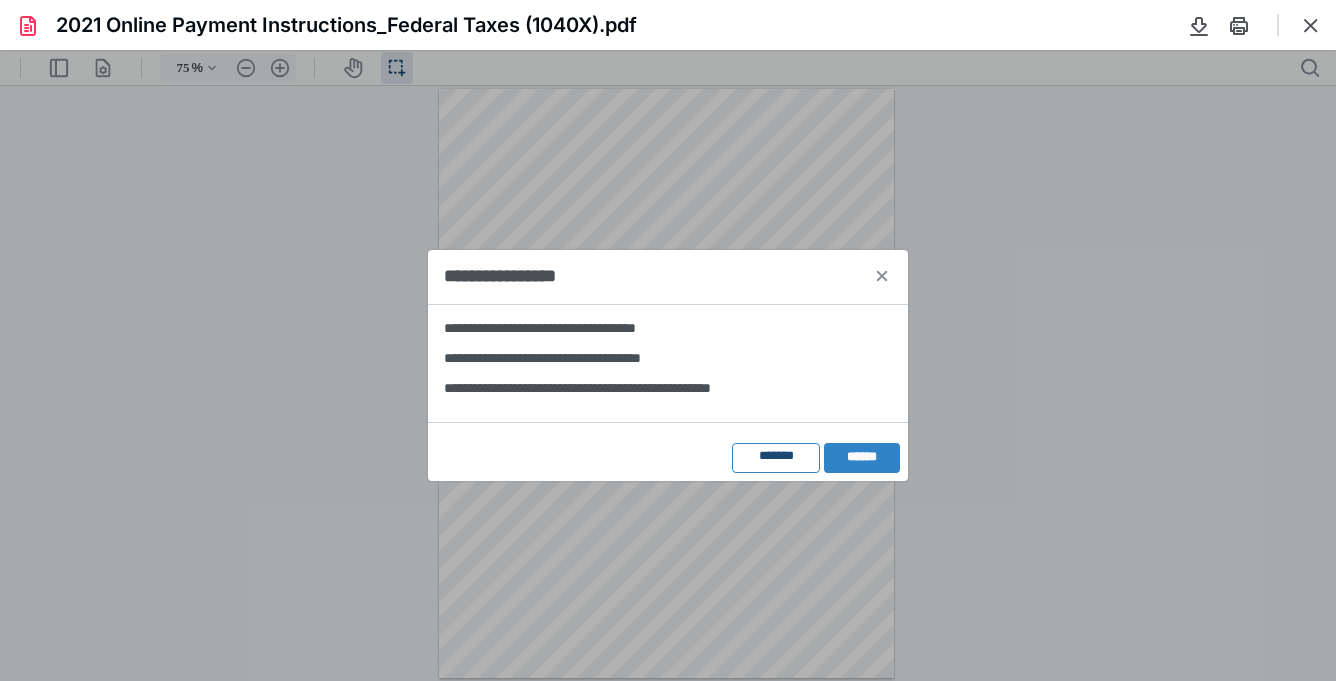 click on "*******" at bounding box center [776, 457] 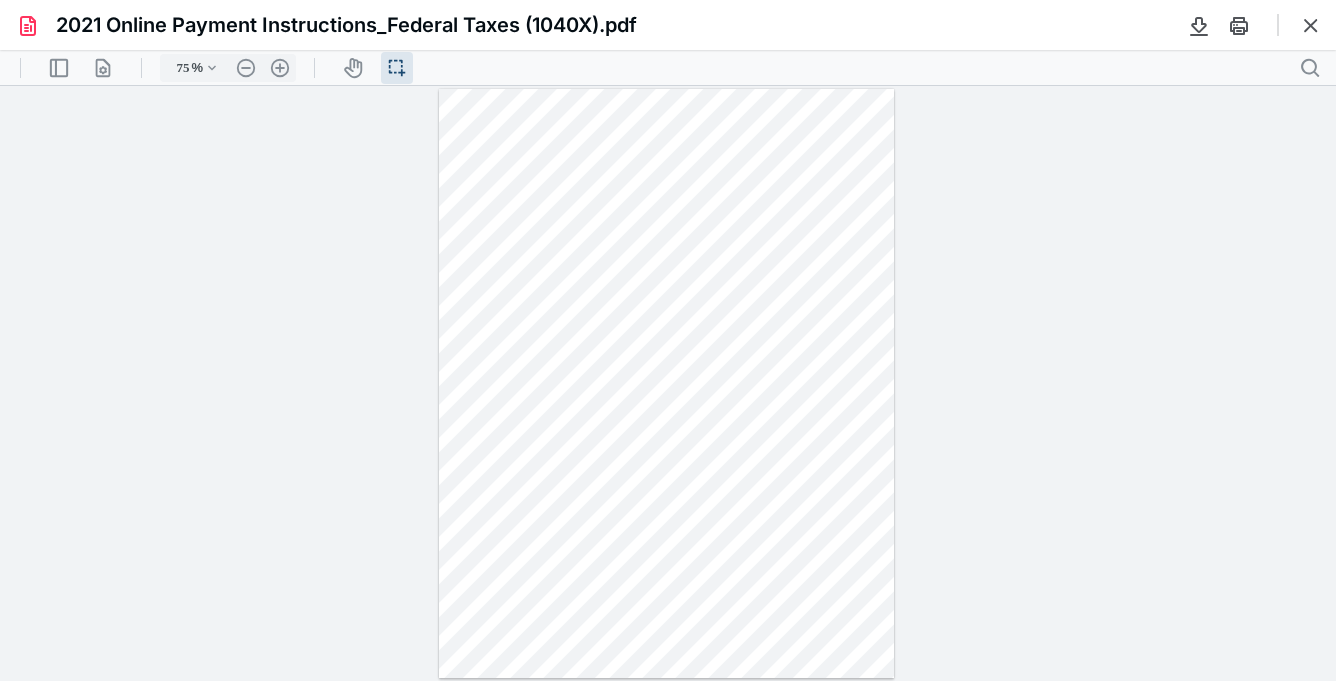 click at bounding box center [610, 188] 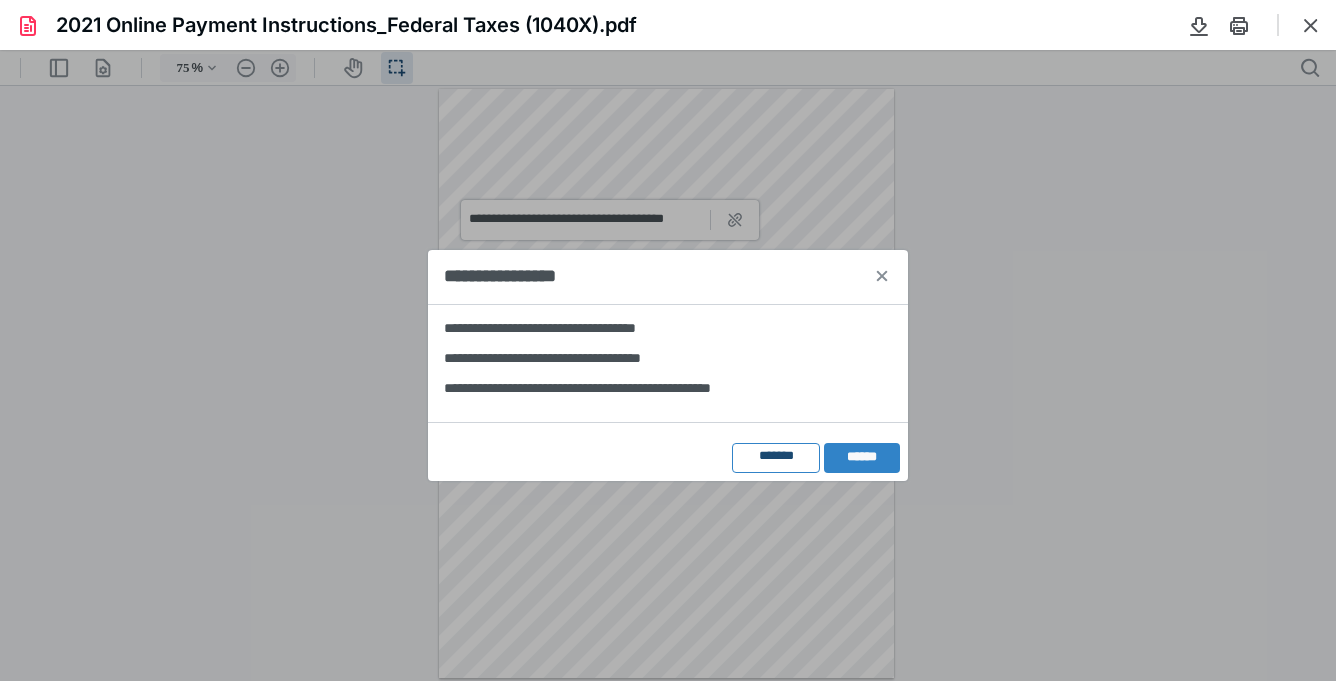 click on "*******" at bounding box center [776, 457] 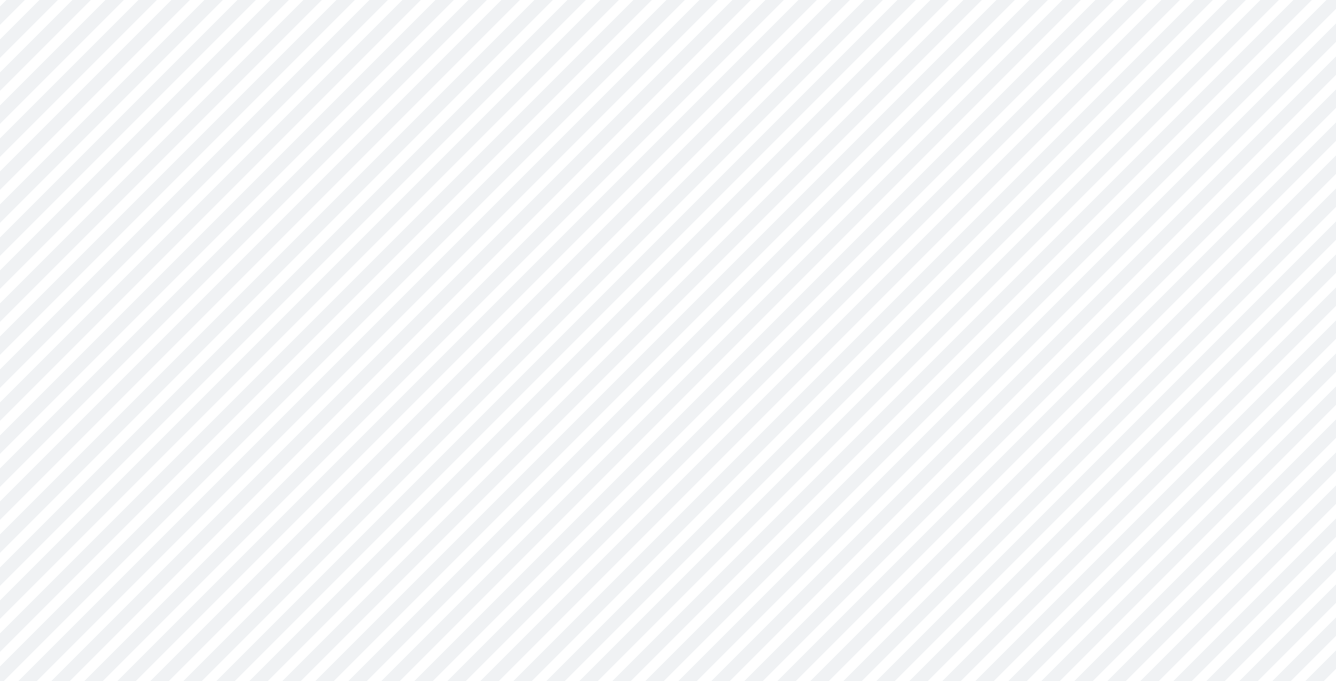 scroll, scrollTop: 0, scrollLeft: 0, axis: both 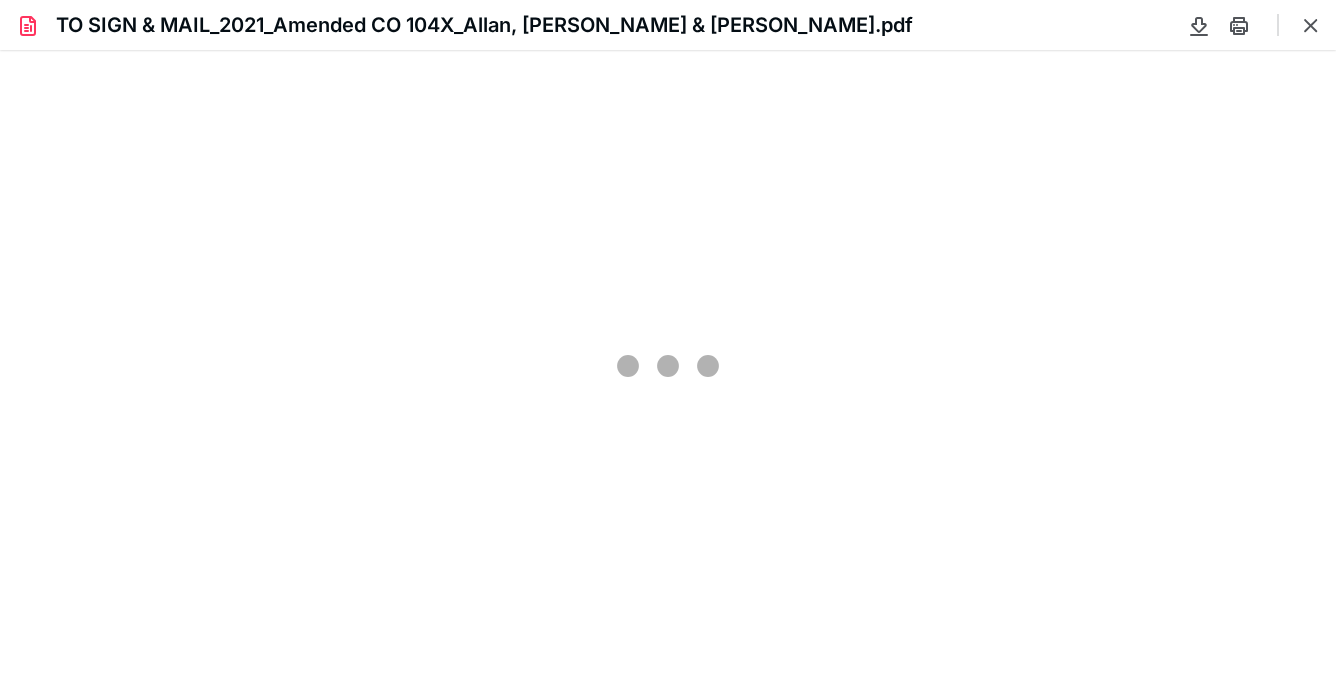 type on "202" 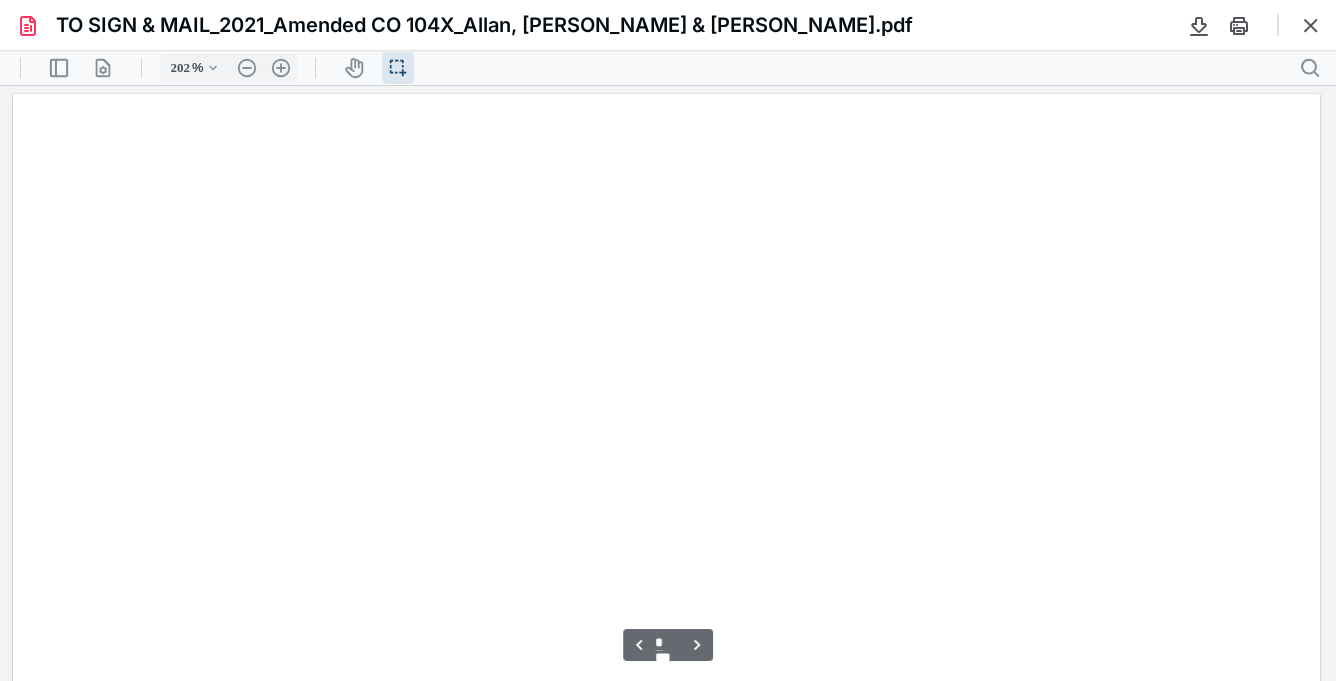 scroll, scrollTop: 1727, scrollLeft: 0, axis: vertical 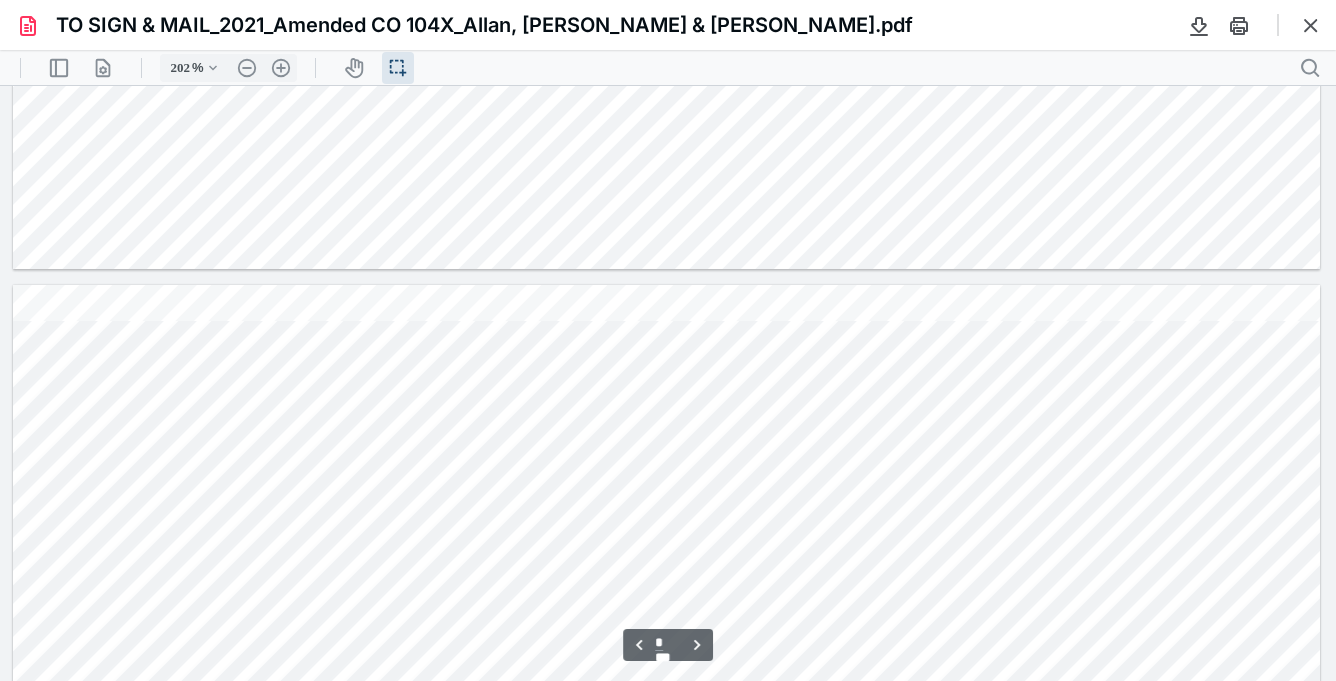 type on "*" 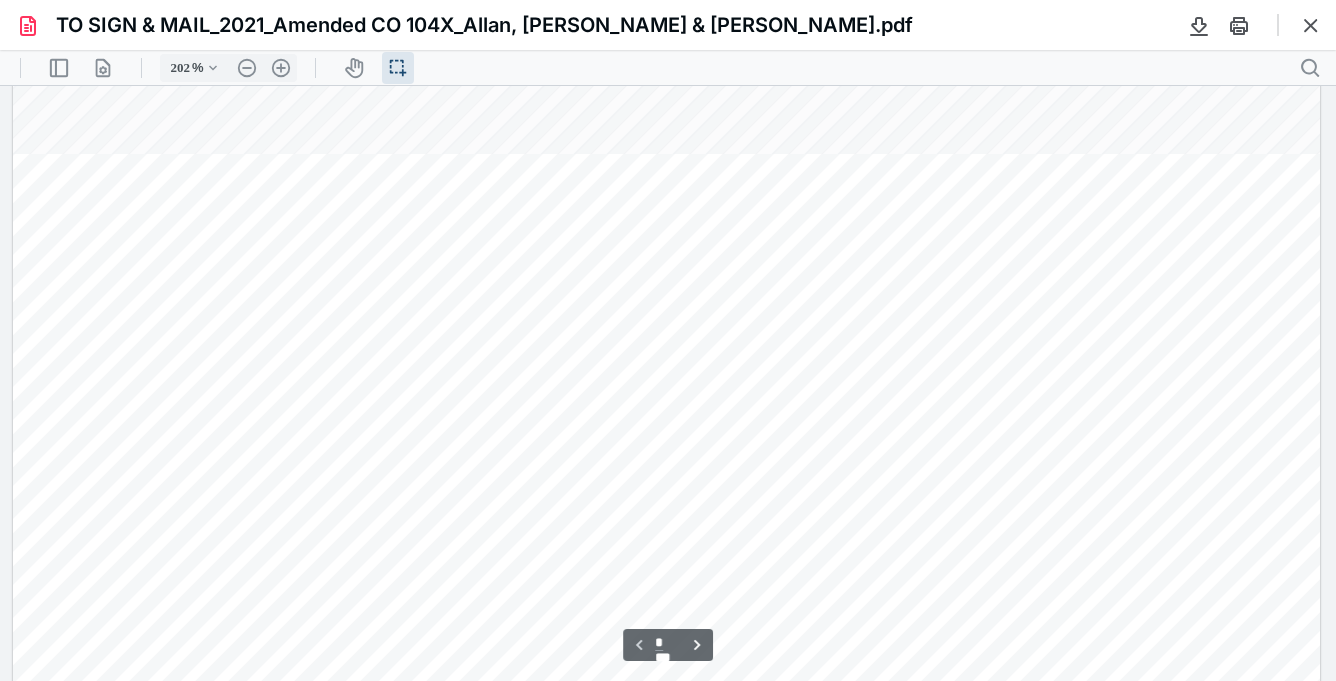 scroll, scrollTop: 0, scrollLeft: 0, axis: both 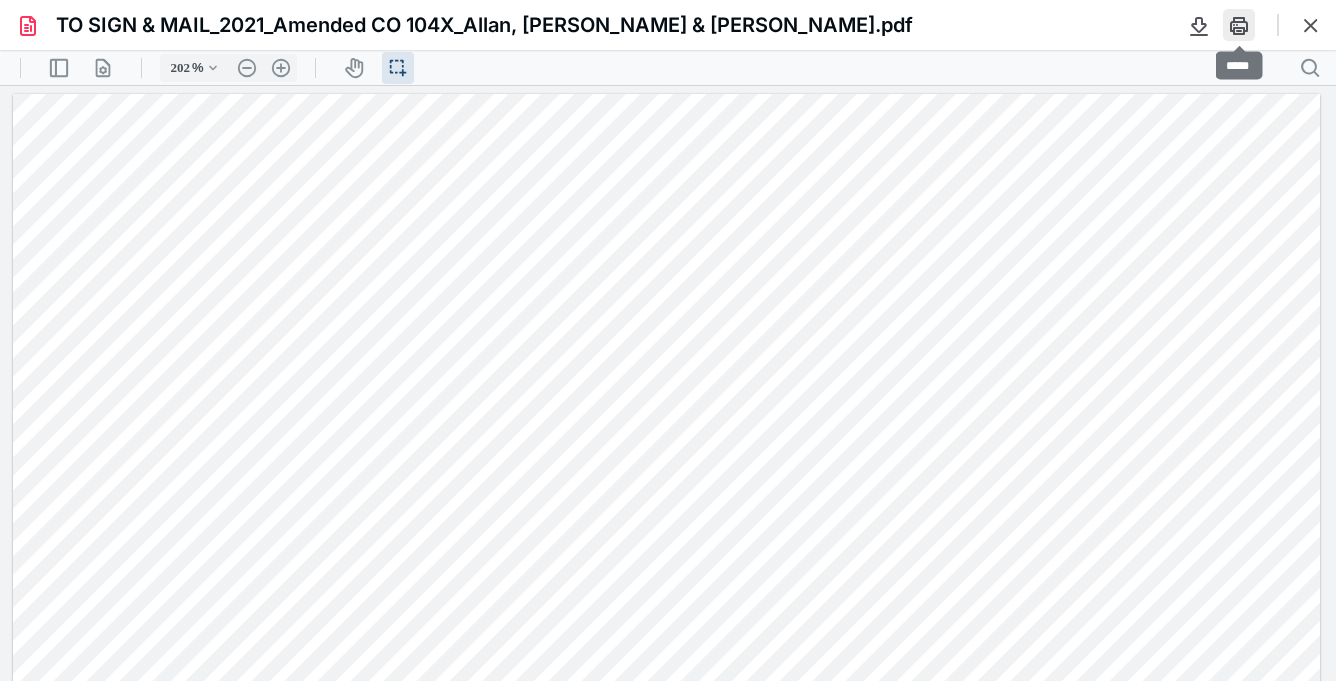 click at bounding box center [1239, 25] 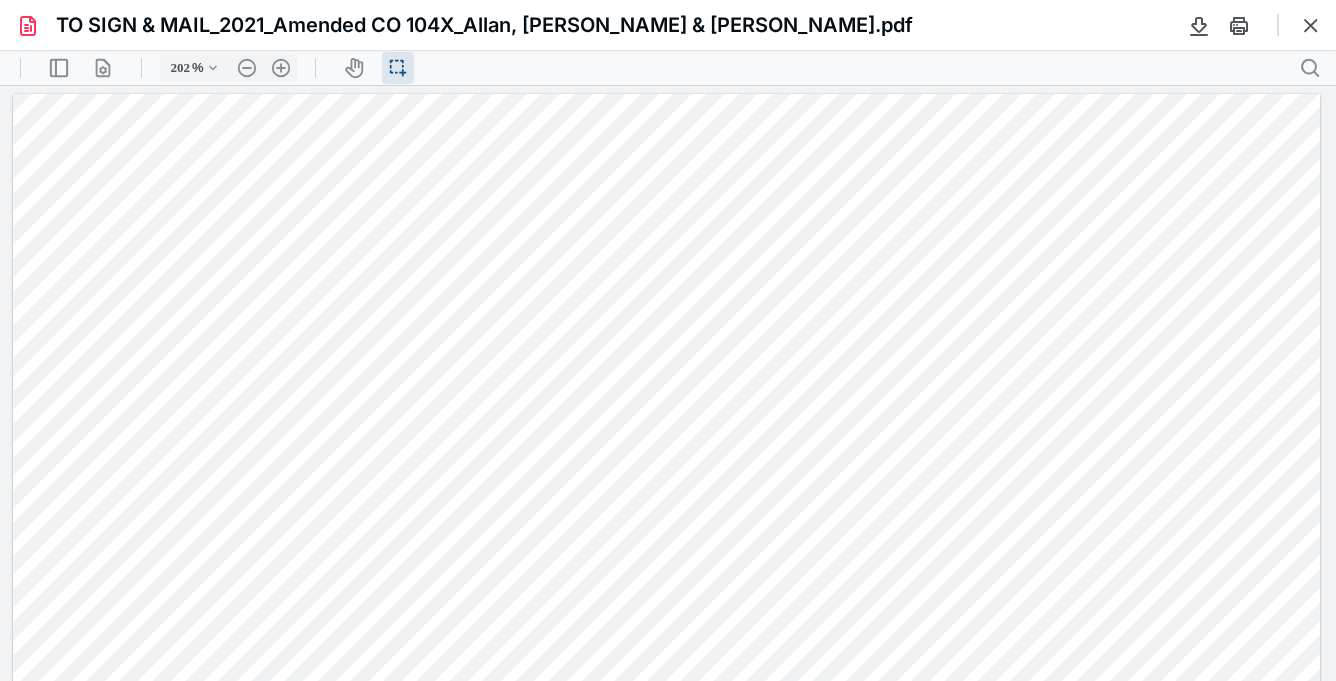 scroll, scrollTop: 0, scrollLeft: 0, axis: both 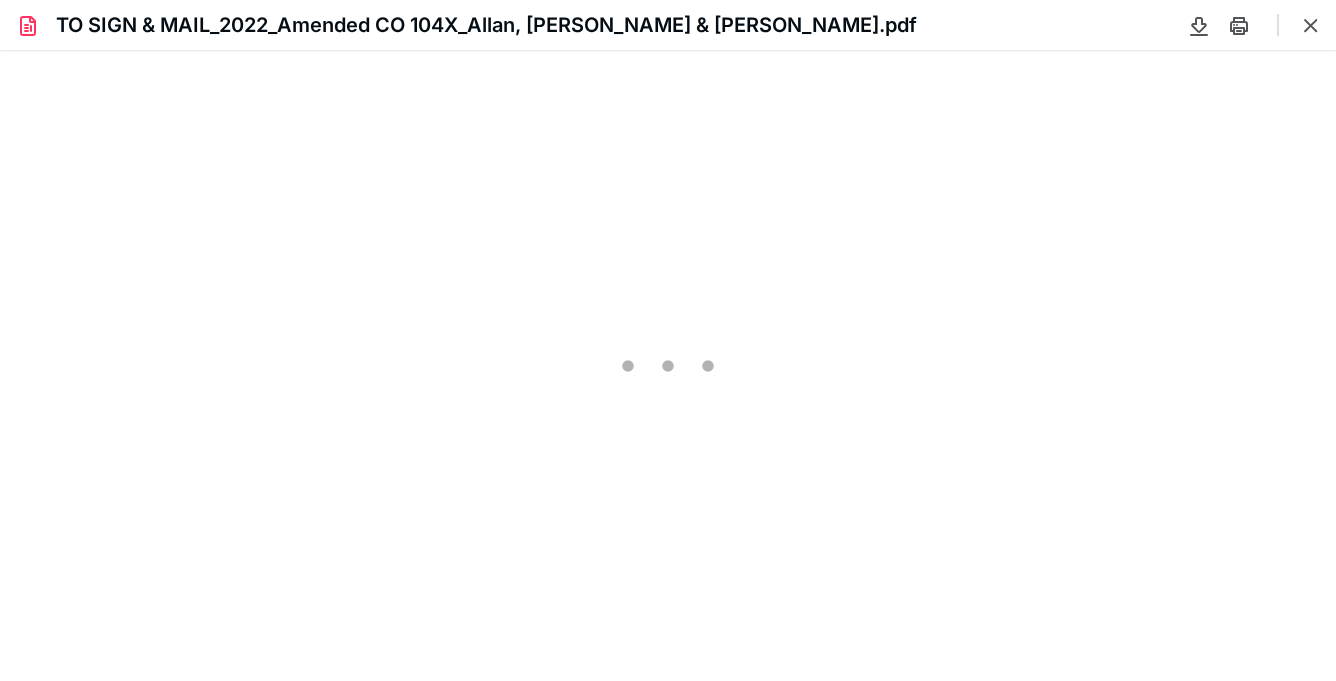 type on "202" 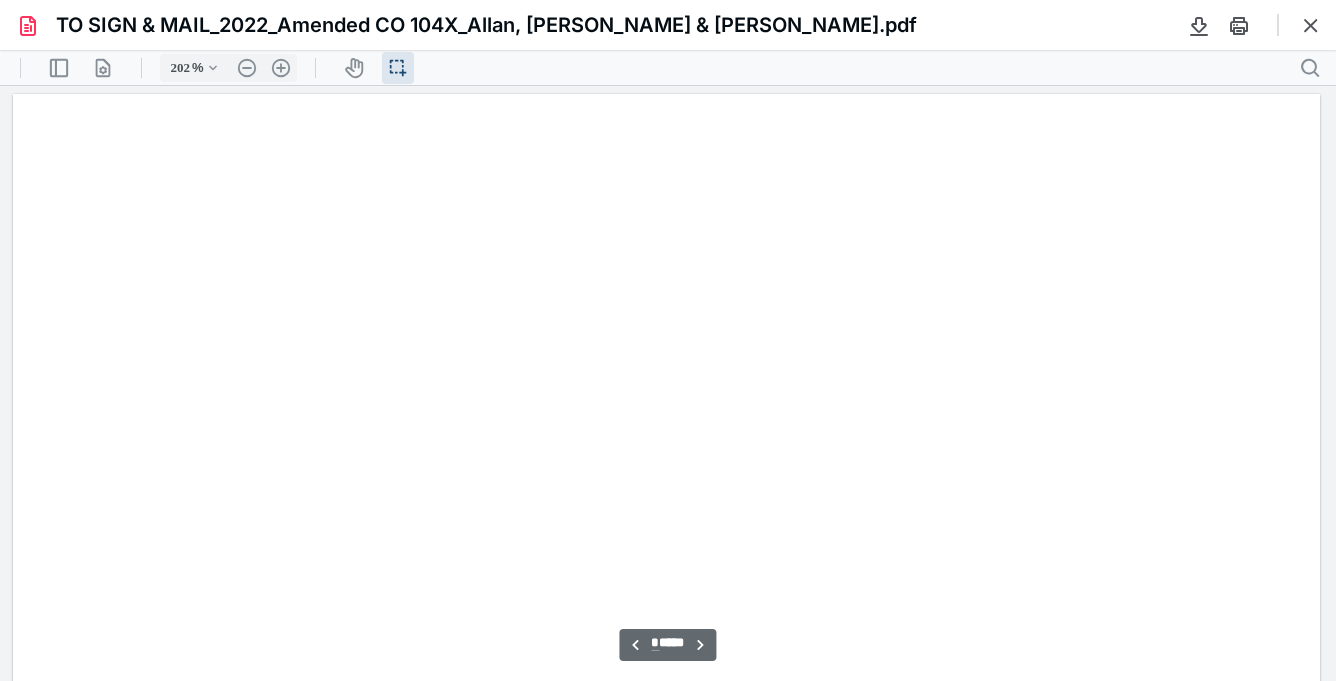 scroll, scrollTop: 1727, scrollLeft: 0, axis: vertical 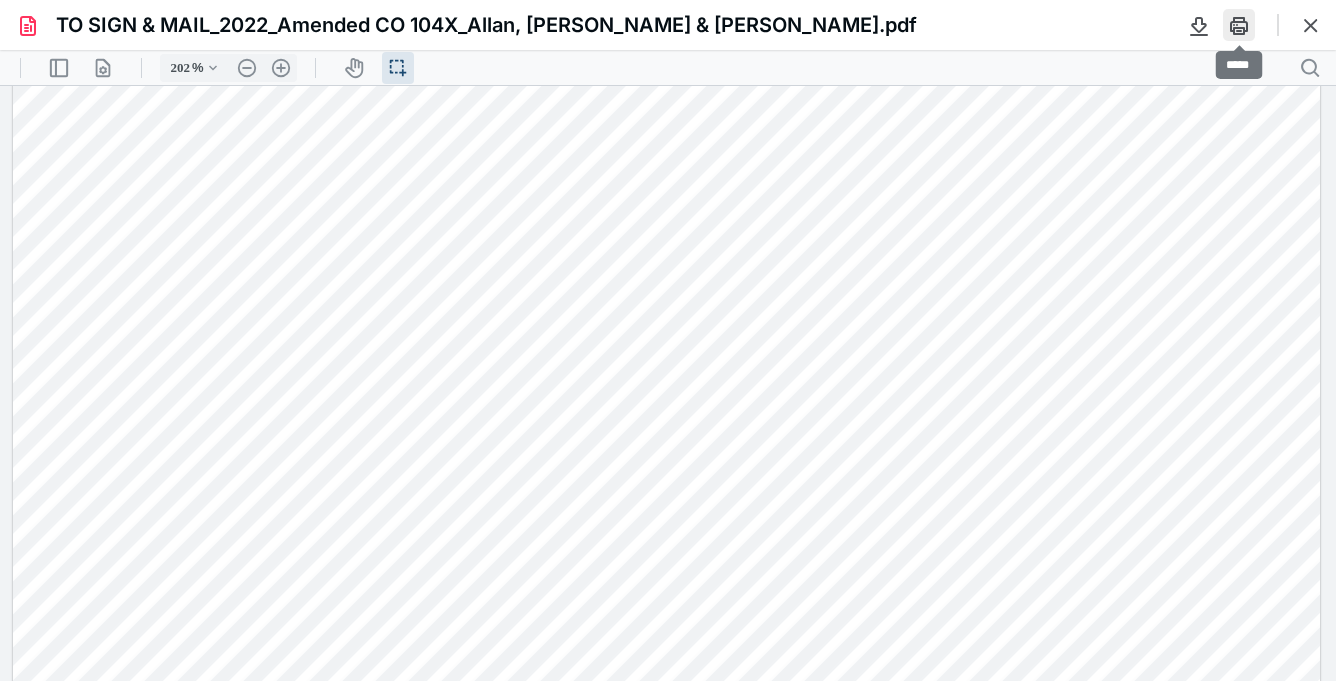 click at bounding box center [1239, 25] 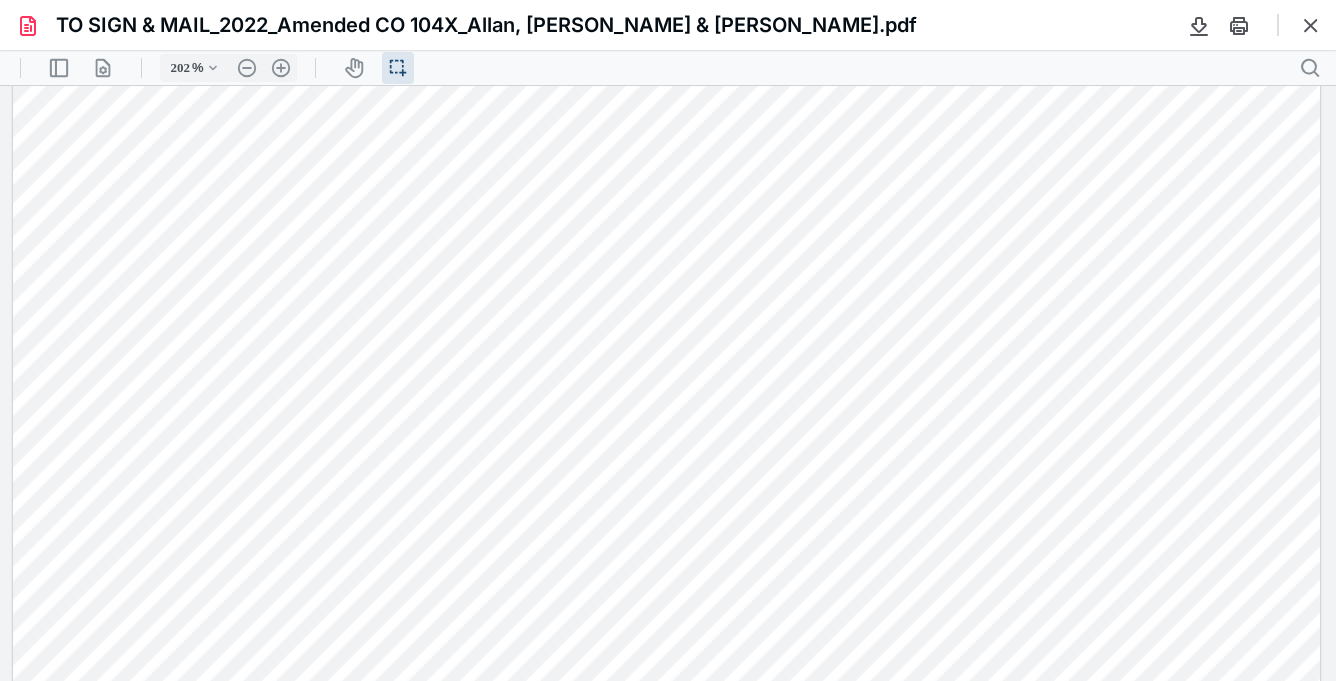 scroll, scrollTop: 0, scrollLeft: 0, axis: both 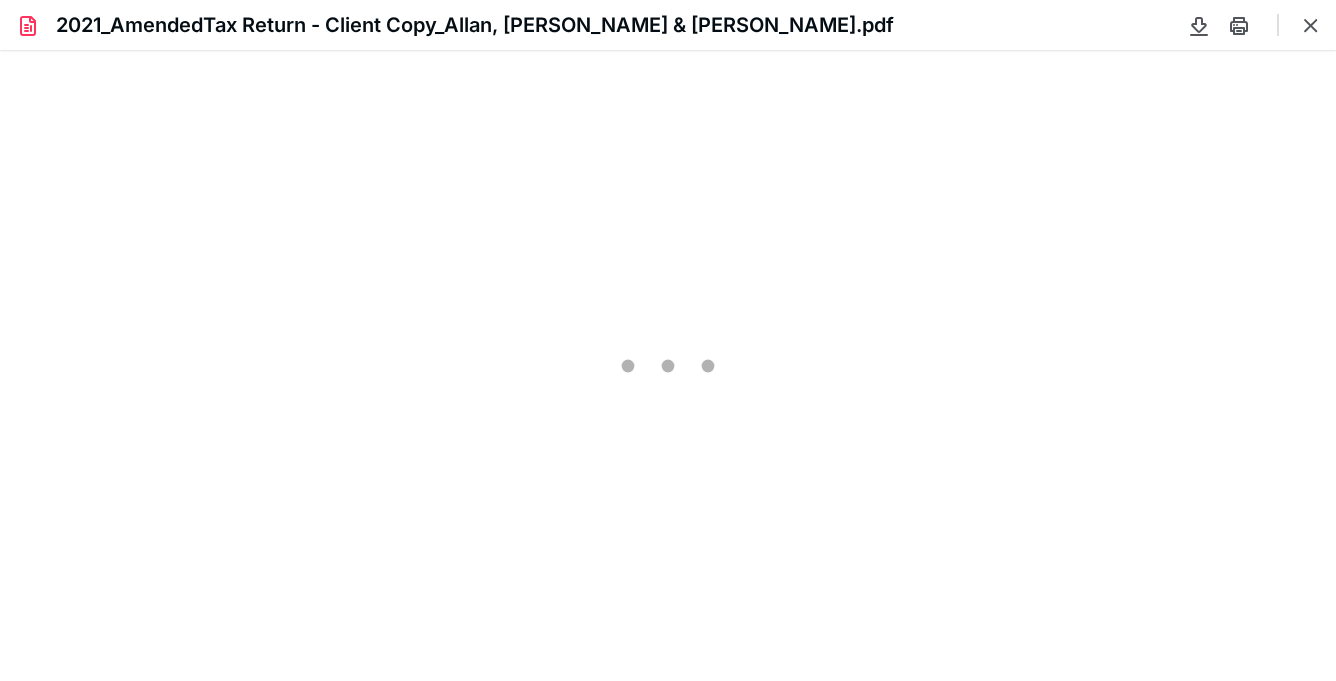 type on "202" 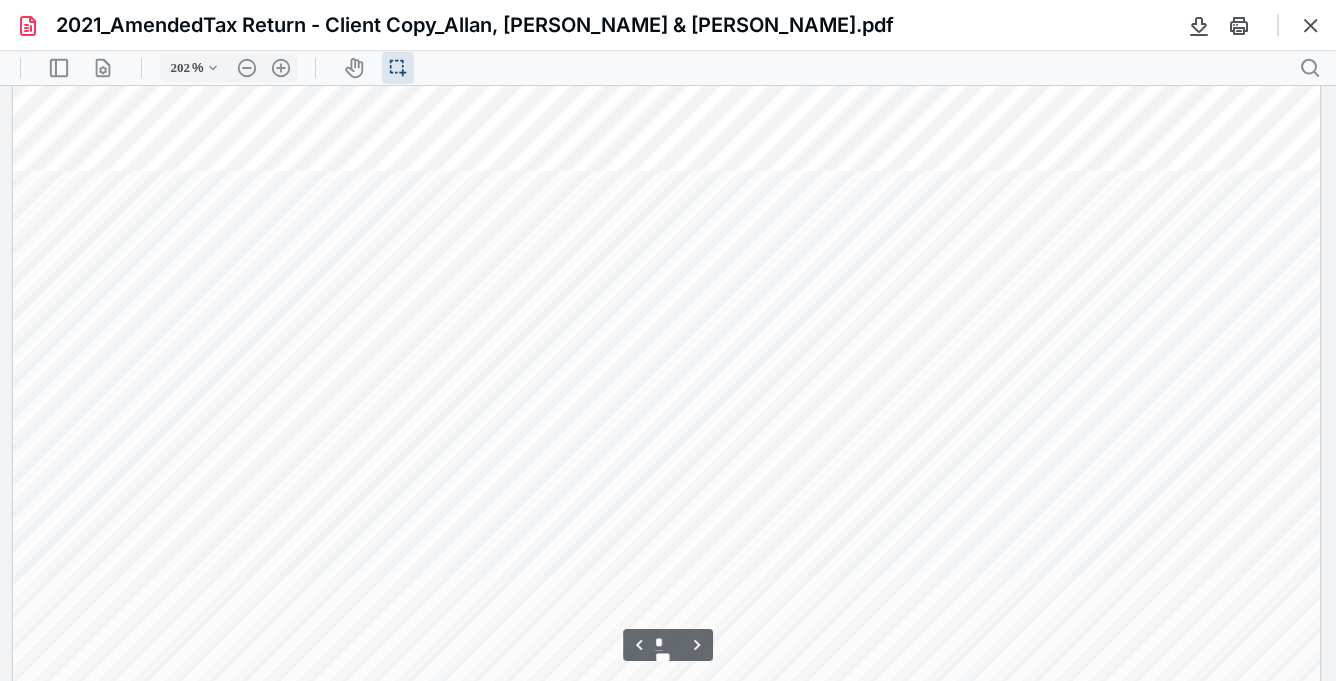 scroll, scrollTop: 7684, scrollLeft: 0, axis: vertical 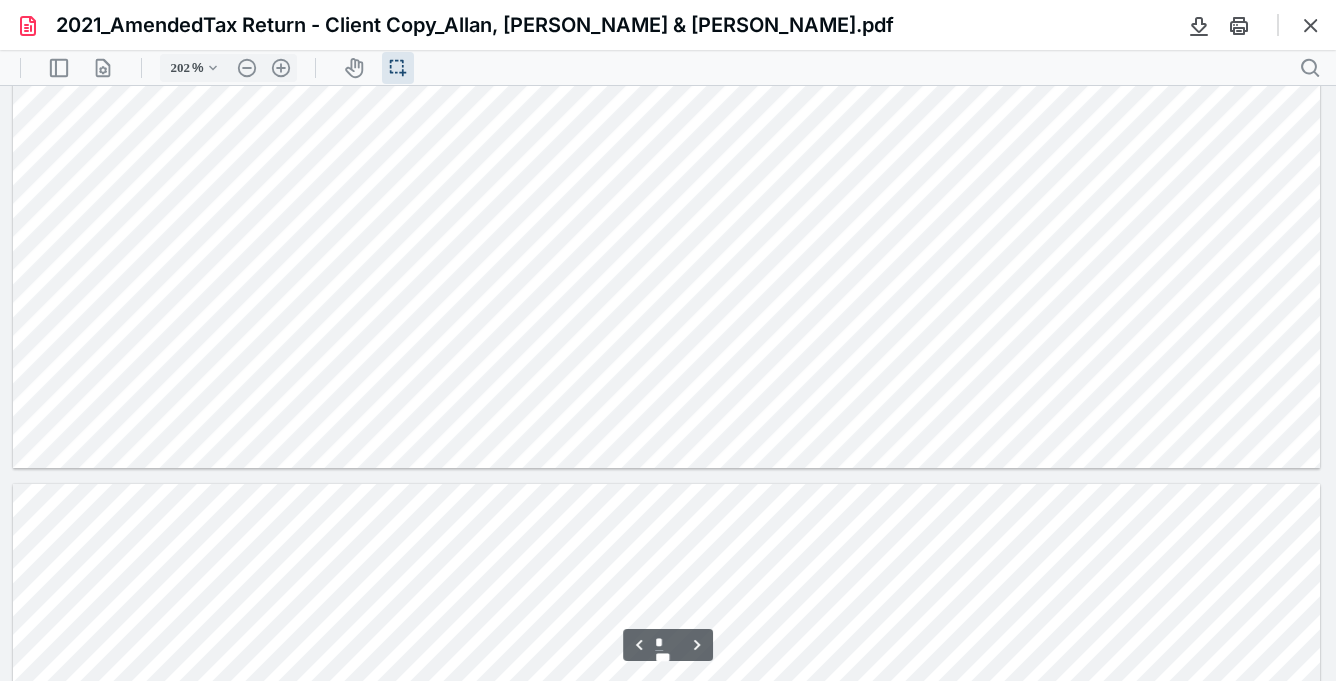 type on "*" 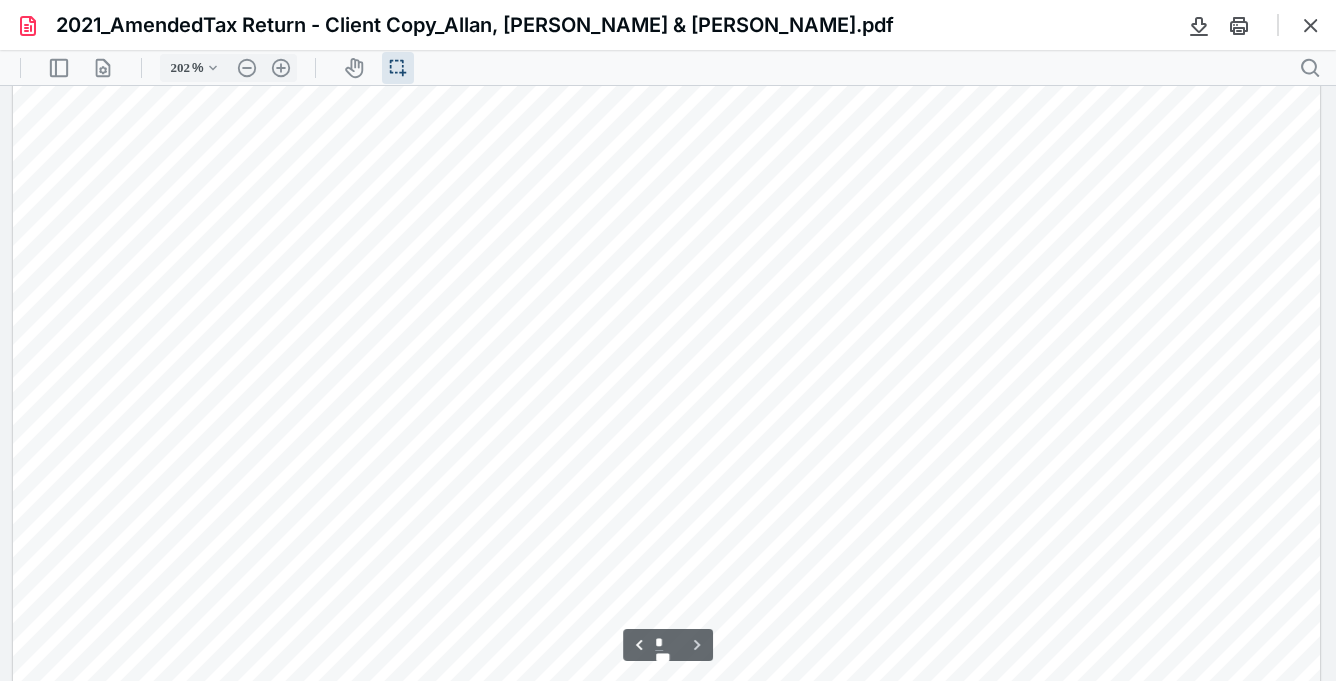 scroll, scrollTop: 14552, scrollLeft: 0, axis: vertical 